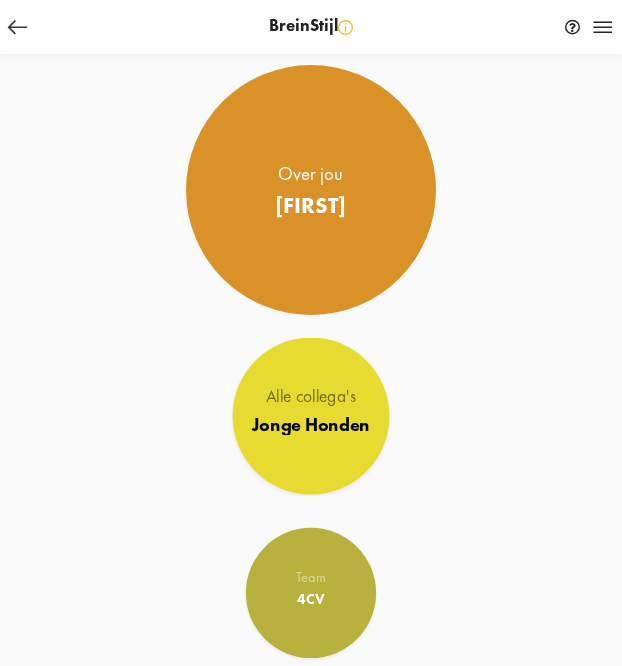 scroll, scrollTop: 0, scrollLeft: 0, axis: both 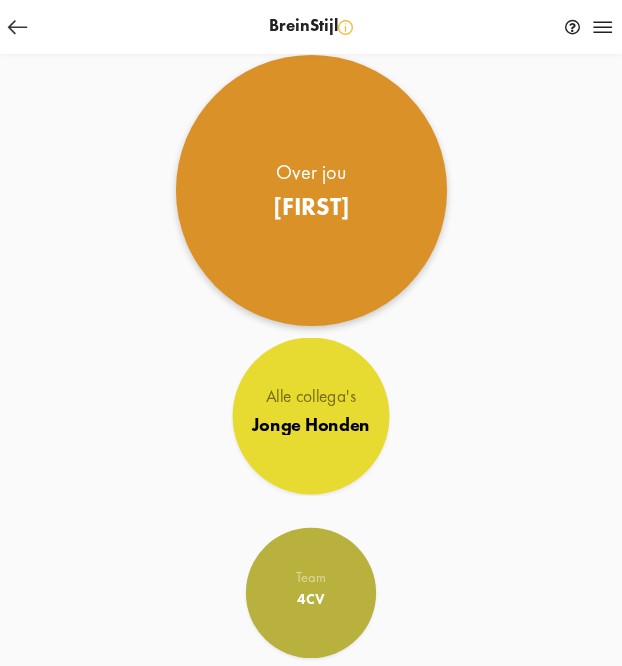 click on "Over jou" at bounding box center [311, 173] 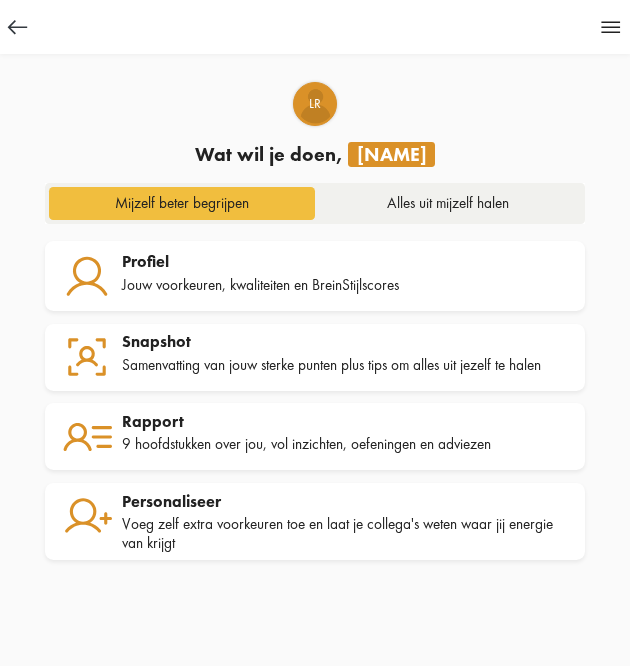 scroll, scrollTop: 0, scrollLeft: 0, axis: both 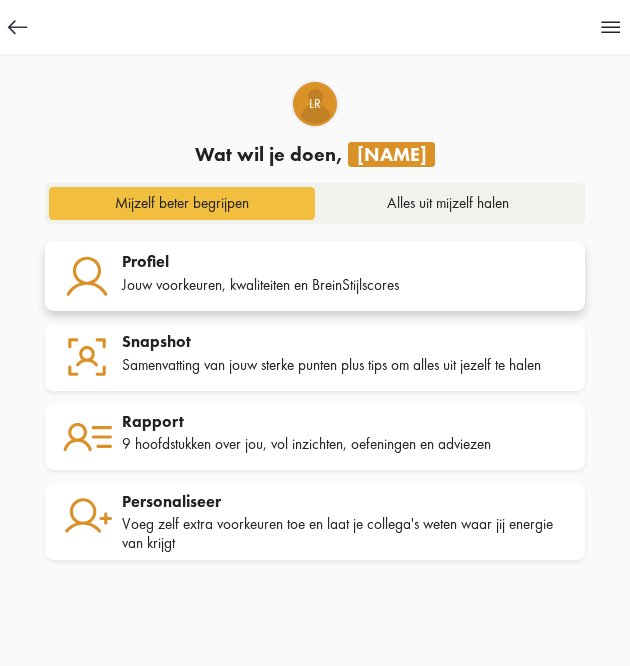 click on "Jouw voorkeuren, kwaliteiten en BreinStijlscores" at bounding box center [345, 285] 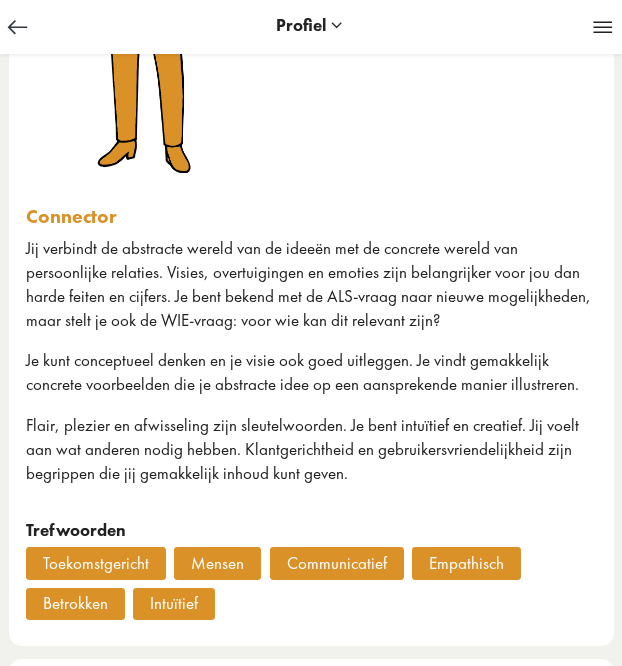 scroll, scrollTop: 432, scrollLeft: 0, axis: vertical 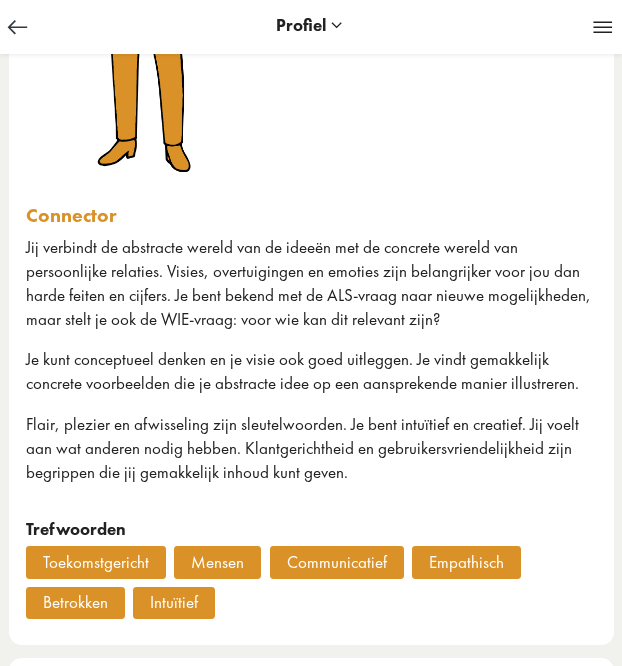 click on "Jij verbindt de abstracte wereld van de ideeën met de concrete wereld van persoonlijke relaties. Visies, overtuigingen en emoties zijn belangrijker voor jou dan harde feiten en cijfers. Je bent bekend met de ALS-vraag naar nieuwe mogelijkheden, maar stelt je ook de WIE-vraag: voor wie kan dit relevant zijn?" at bounding box center [311, 283] 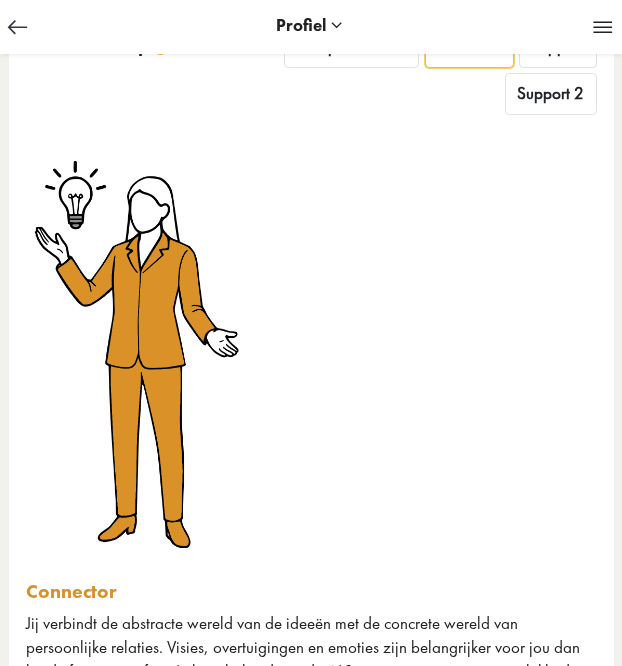 scroll, scrollTop: 0, scrollLeft: 0, axis: both 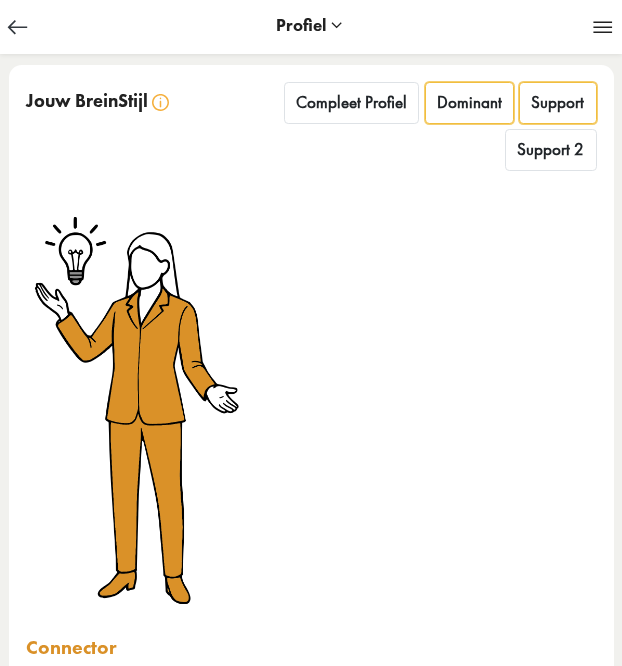 click on "Support" at bounding box center (351, 102) 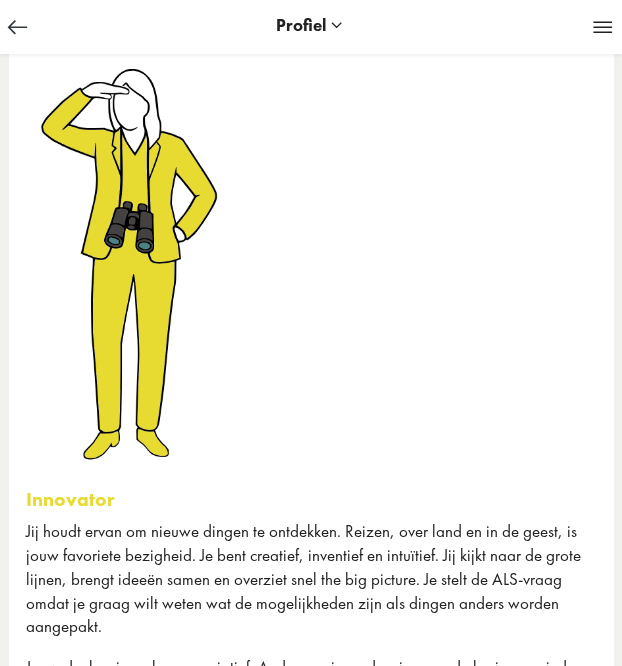scroll, scrollTop: 0, scrollLeft: 0, axis: both 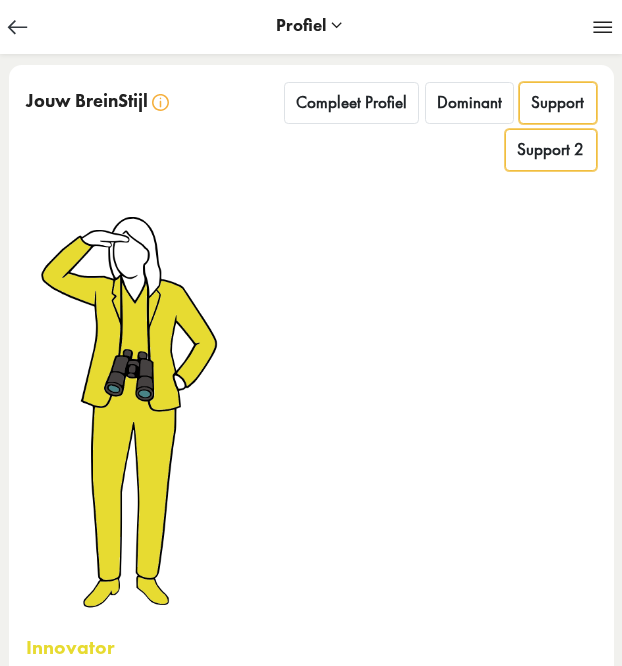 click on "Support 2" at bounding box center [351, 102] 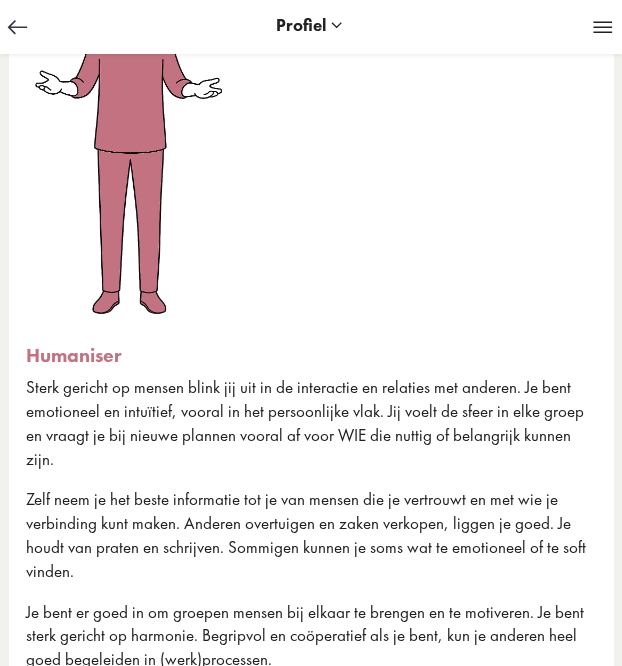 scroll, scrollTop: 297, scrollLeft: 0, axis: vertical 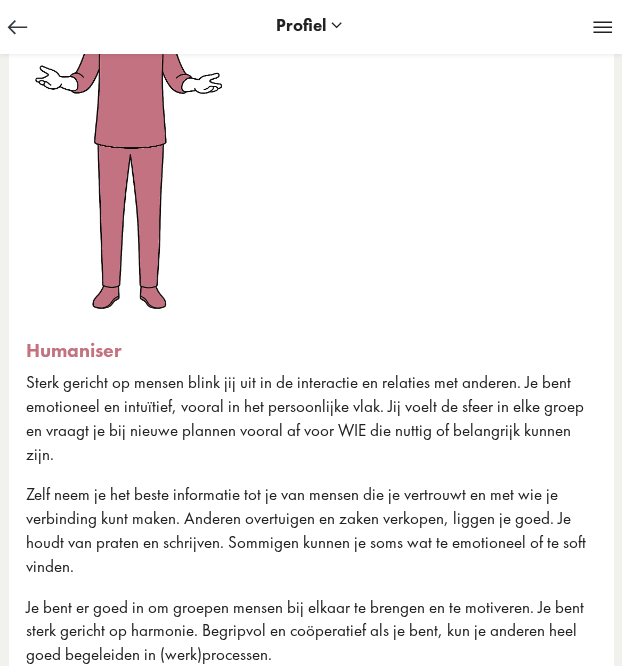 click at bounding box center (311, 114) 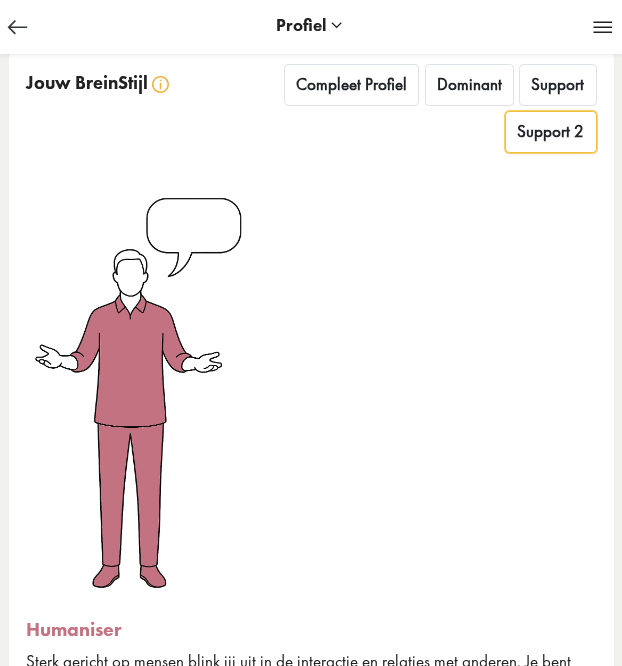 scroll, scrollTop: 0, scrollLeft: 0, axis: both 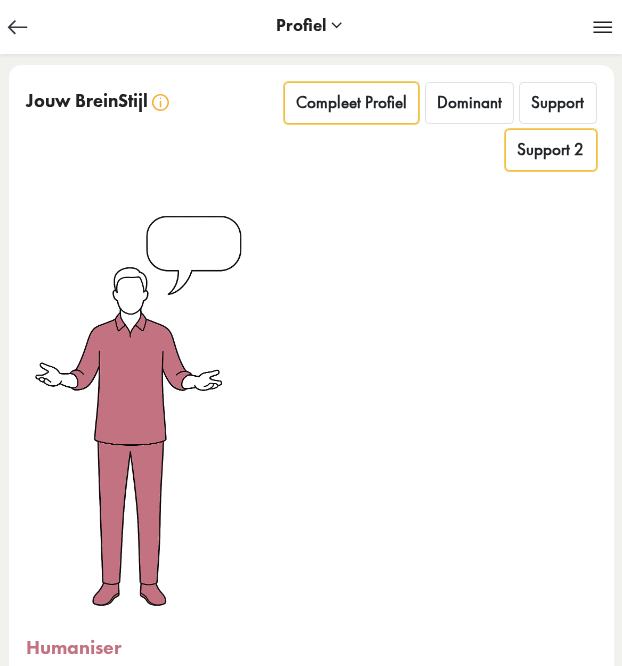 click on "Compleet Profiel" at bounding box center (351, 102) 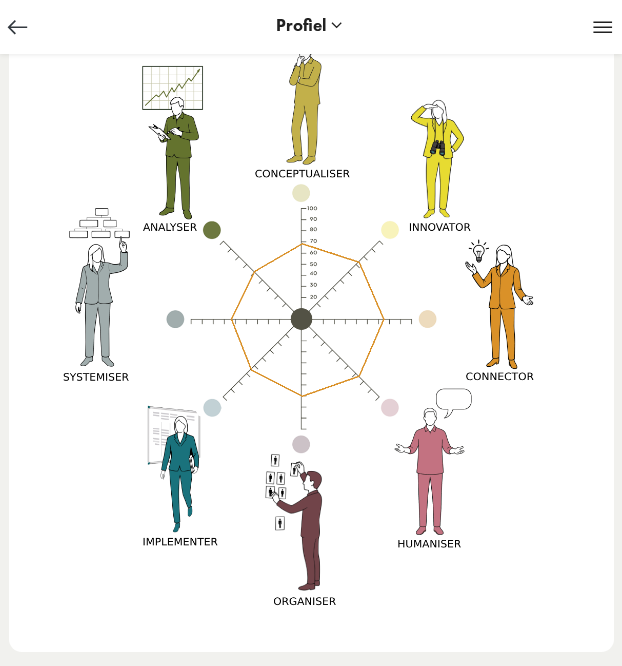 scroll, scrollTop: 844, scrollLeft: 0, axis: vertical 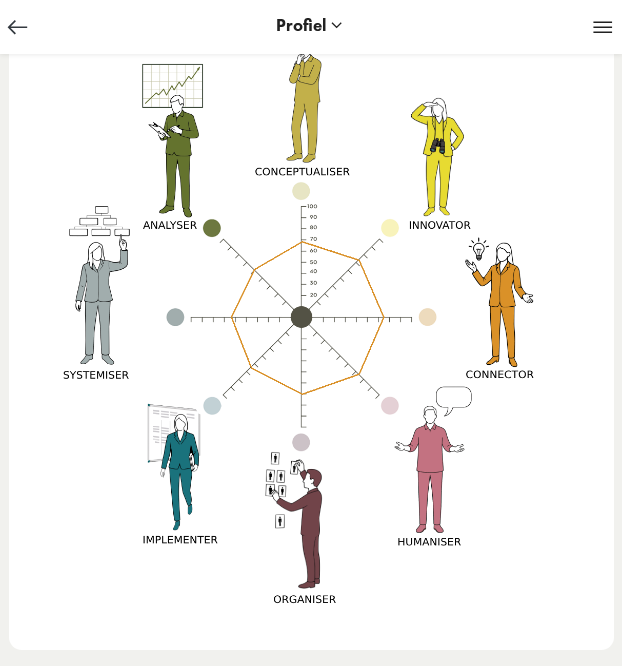 click at bounding box center (302, 317) 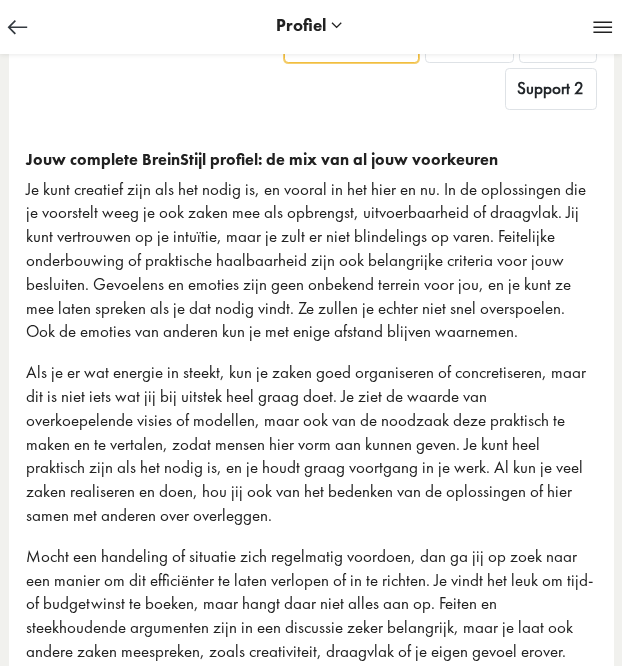 scroll, scrollTop: 0, scrollLeft: 0, axis: both 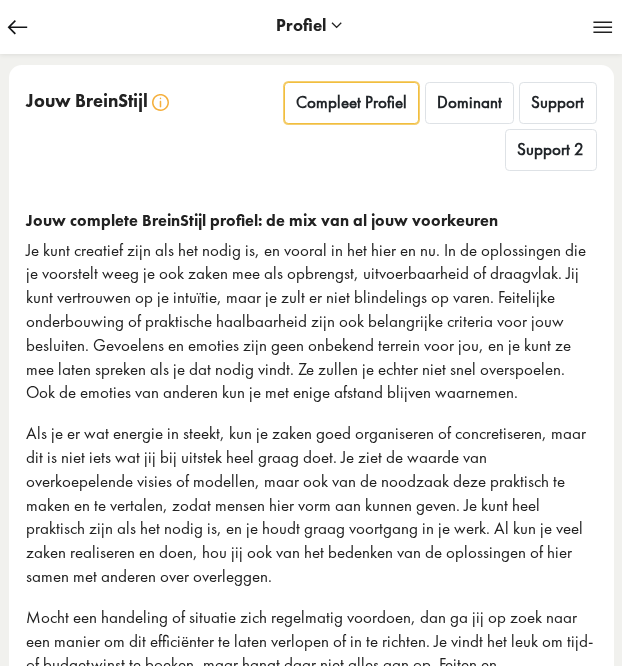 click at bounding box center [18, 27] 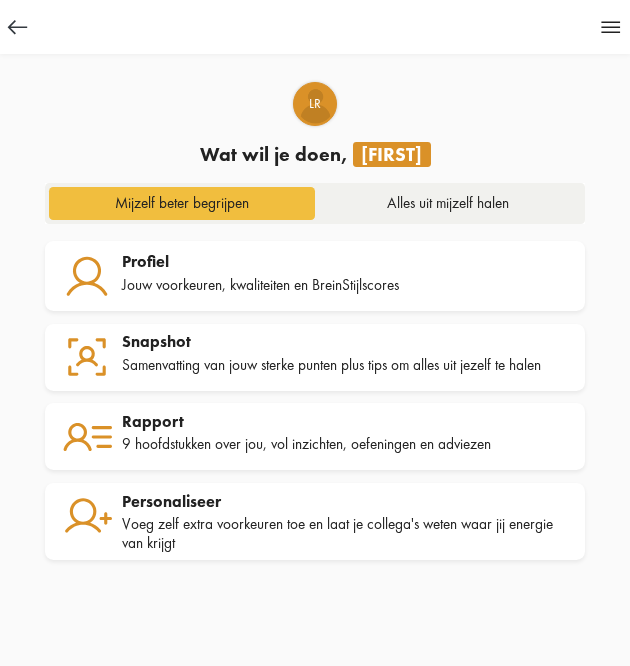 scroll, scrollTop: 0, scrollLeft: 0, axis: both 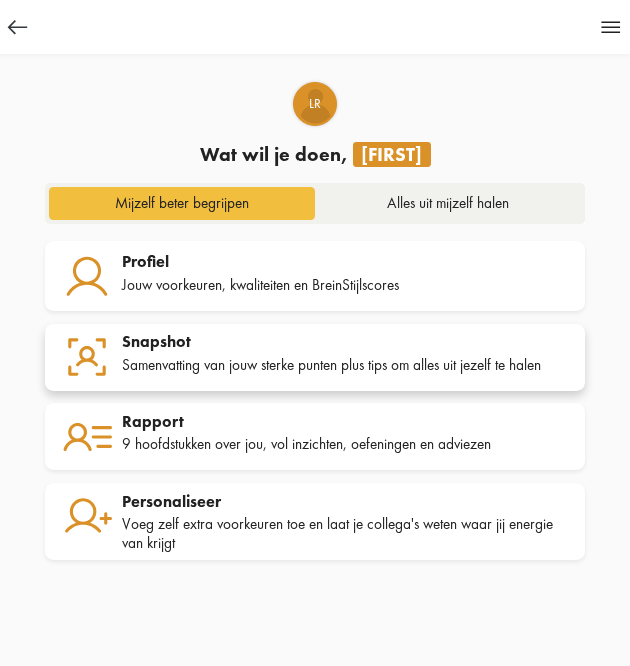 click on "Snapshot" at bounding box center [345, 341] 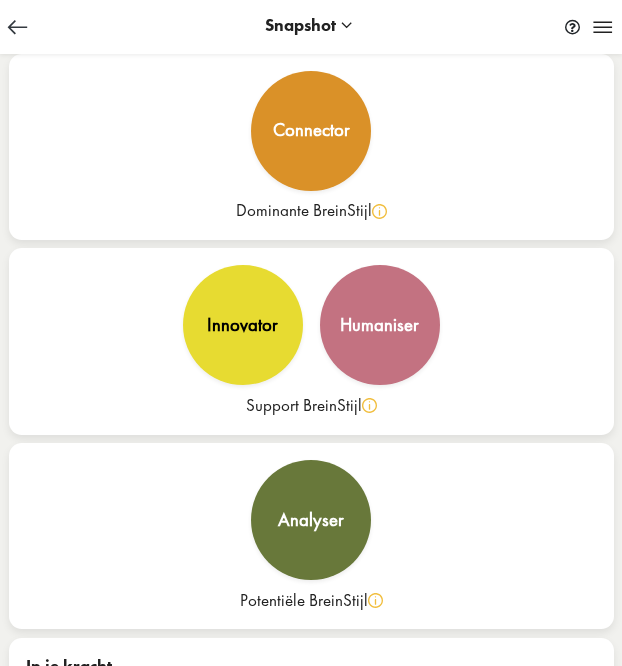 scroll, scrollTop: 0, scrollLeft: 0, axis: both 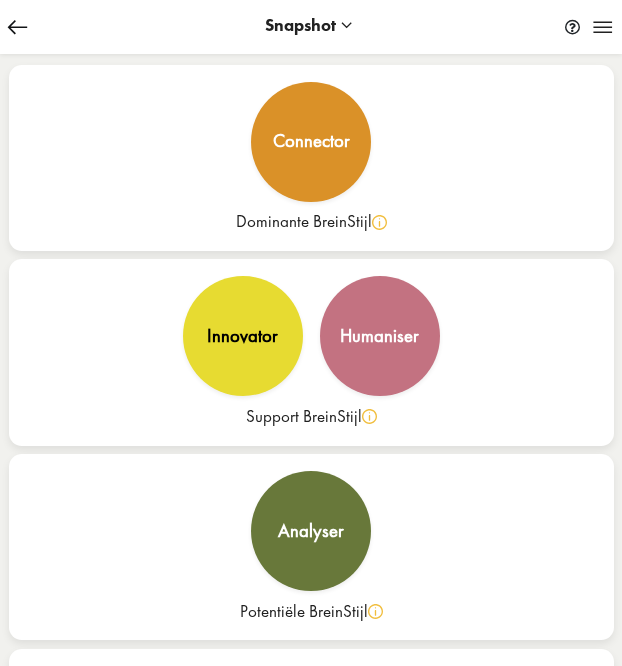 click at bounding box center (18, 27) 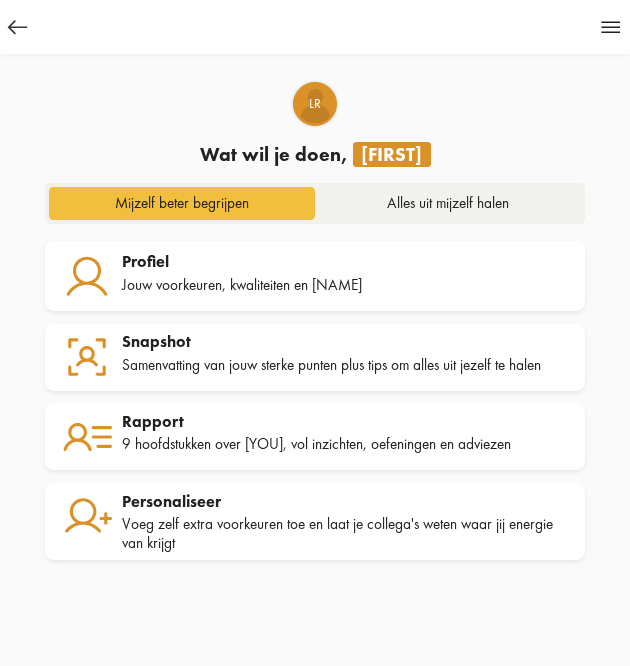 scroll, scrollTop: 0, scrollLeft: 0, axis: both 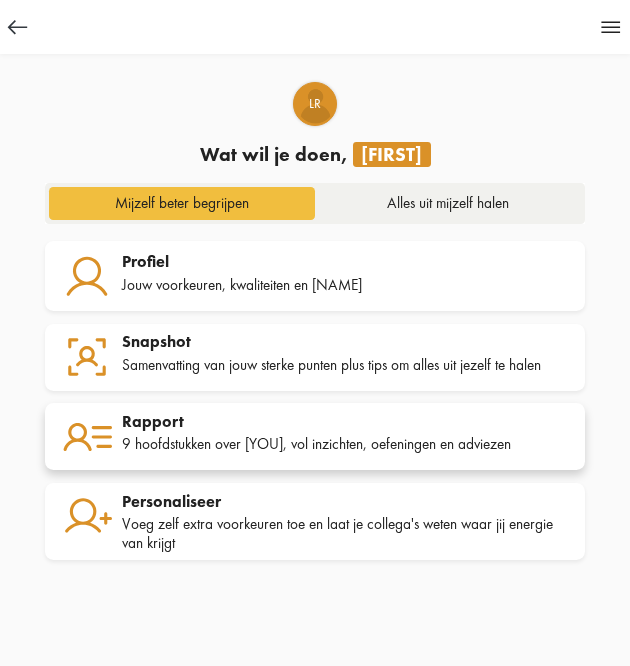 click on "9 hoofdstukken over jou, vol inzichten, oefeningen en adviezen" at bounding box center [345, 444] 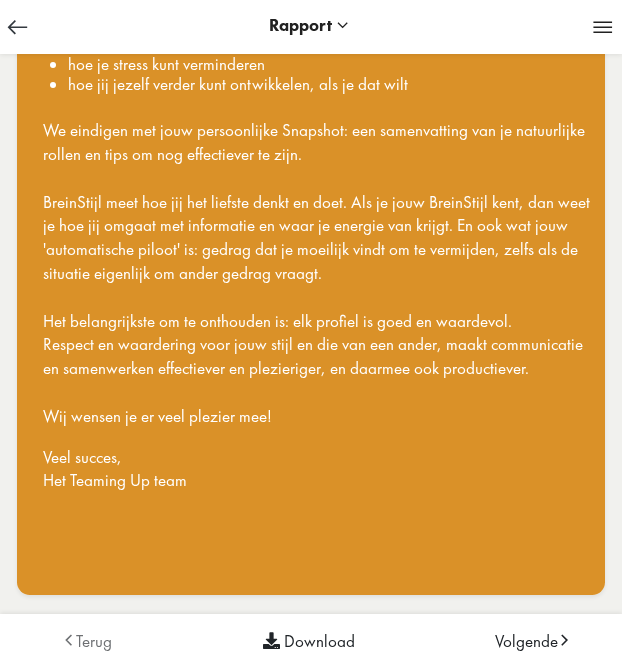 scroll, scrollTop: 0, scrollLeft: 0, axis: both 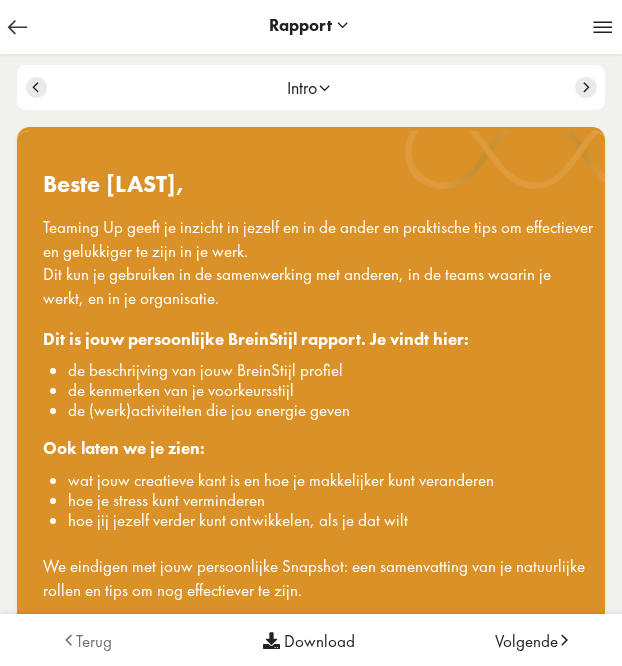 click on "Volgende" at bounding box center (527, 641) 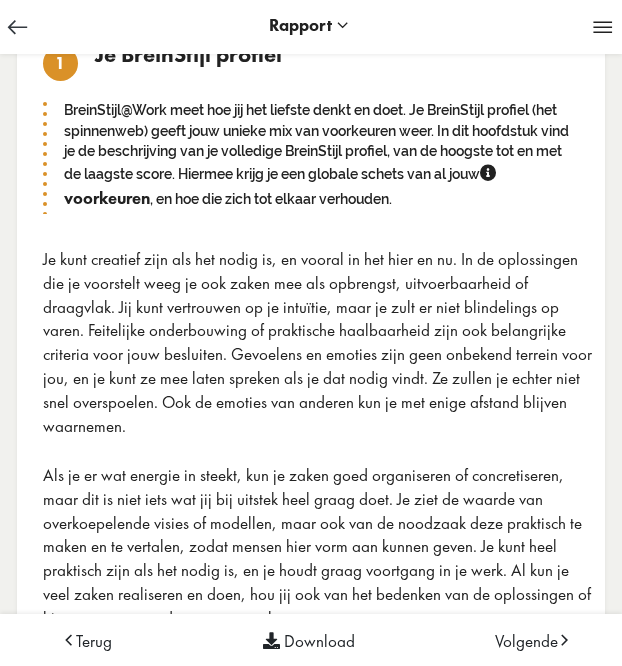 scroll, scrollTop: 112, scrollLeft: 0, axis: vertical 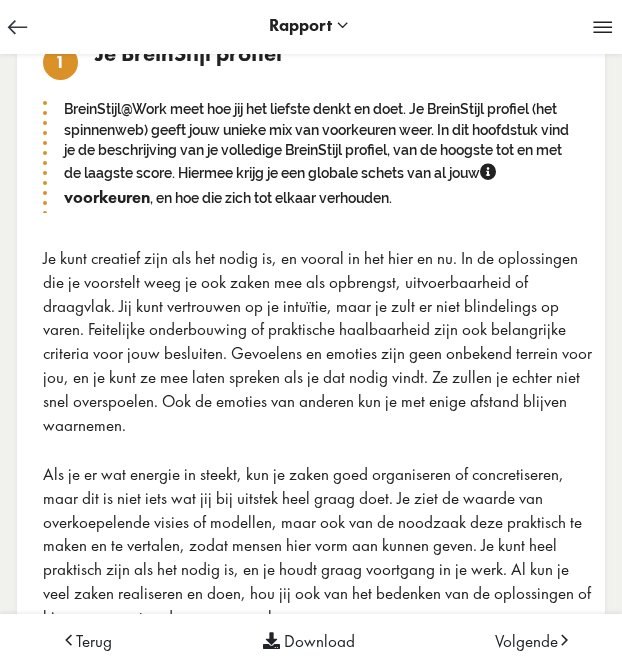 click on "Je kunt creatief zijn als het nodig is, en vooral in het hier en nu. In de oplossingen die je voorstelt weeg je ook zaken mee als opbrengst, uitvoerbaarheid of draagvlak. Jij kunt vertrouwen op je intuïtie, maar je zult er niet blindelings op varen. Feitelijke onderbouwing of praktische haalbaarheid zijn ook belangrijke criteria voor jouw besluiten. Gevoelens en emoties zijn geen onbekend terrein voor jou, en je kunt ze mee laten spreken als je dat nodig vindt. Ze zullen je echter niet snel overspoelen. Ook de emoties van anderen kun je met enige afstand blijven waarnemen." at bounding box center [319, 342] 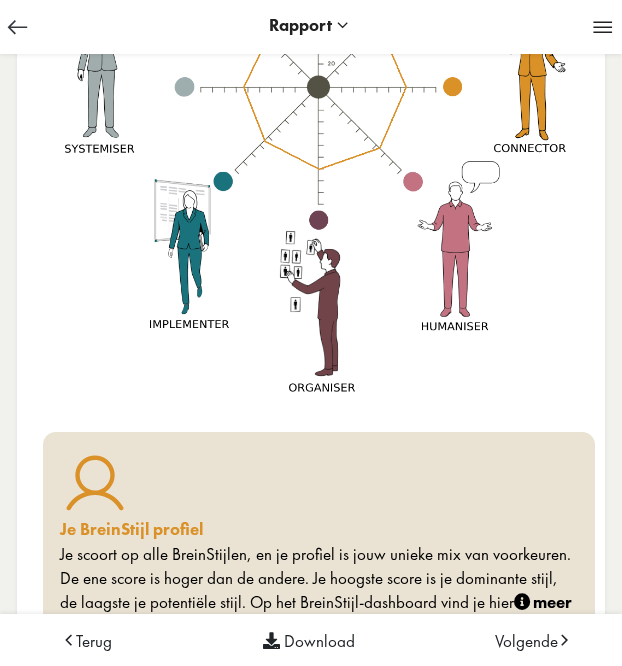 scroll, scrollTop: 1245, scrollLeft: 0, axis: vertical 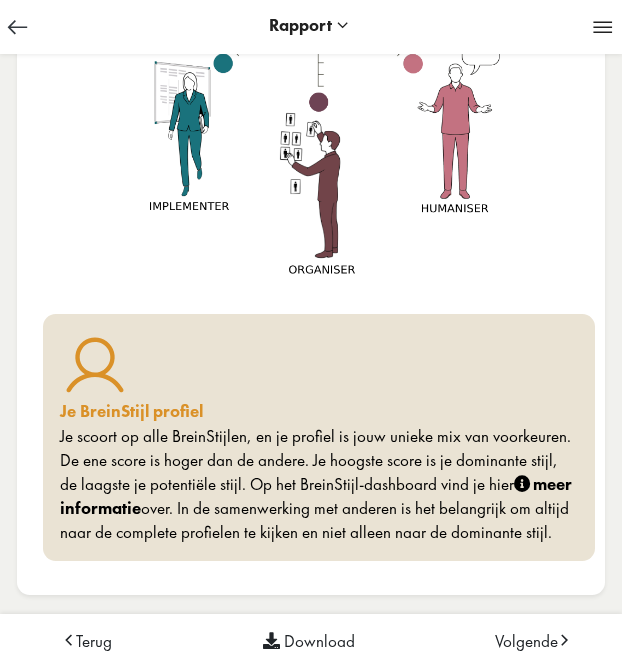 click on "Volgende" at bounding box center [526, 641] 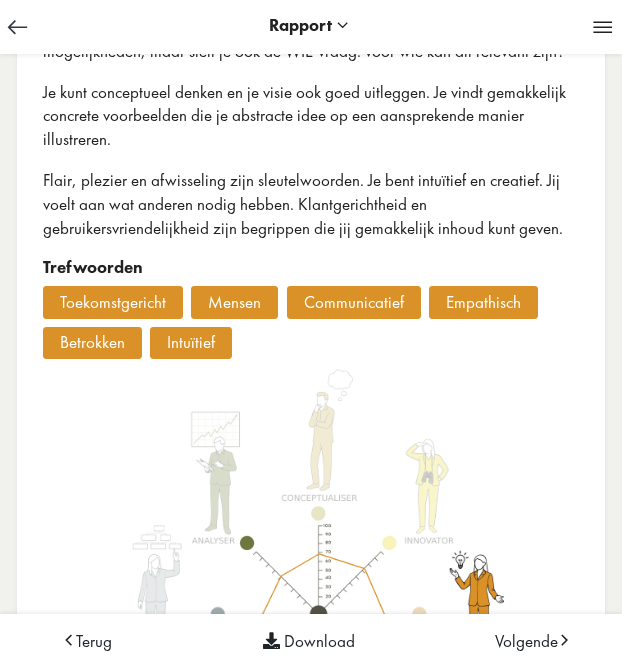 scroll, scrollTop: 398, scrollLeft: 0, axis: vertical 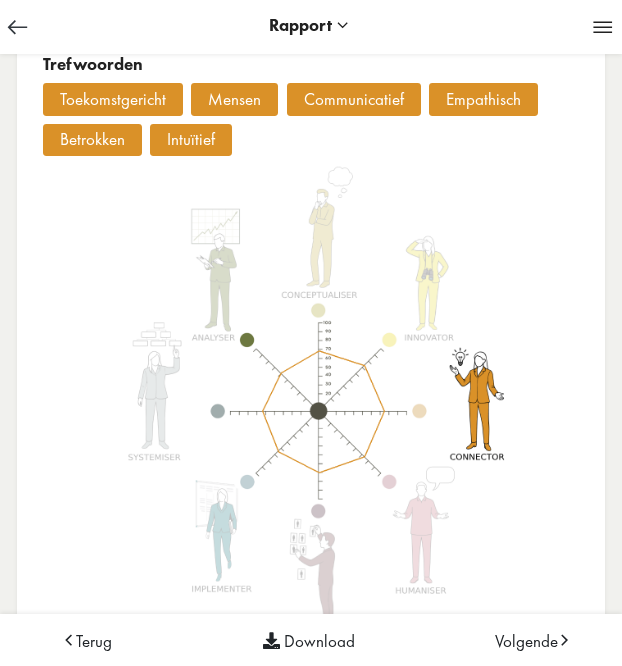 click on "Volgende" at bounding box center [526, 641] 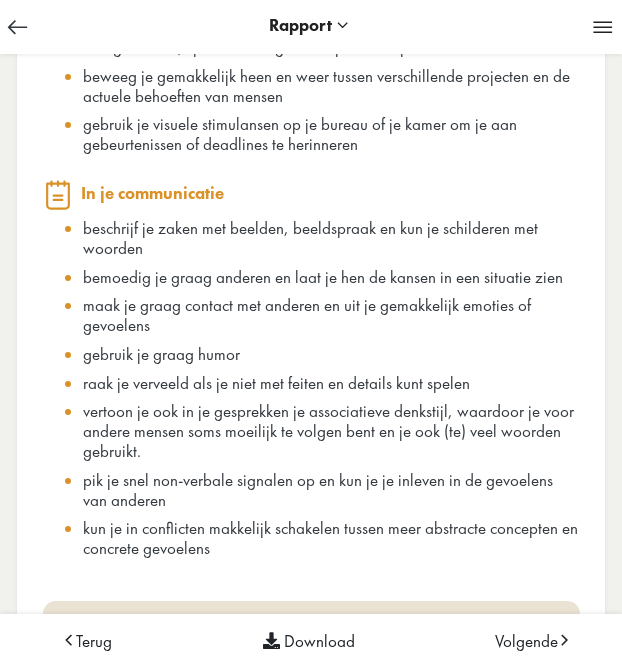 scroll, scrollTop: 901, scrollLeft: 0, axis: vertical 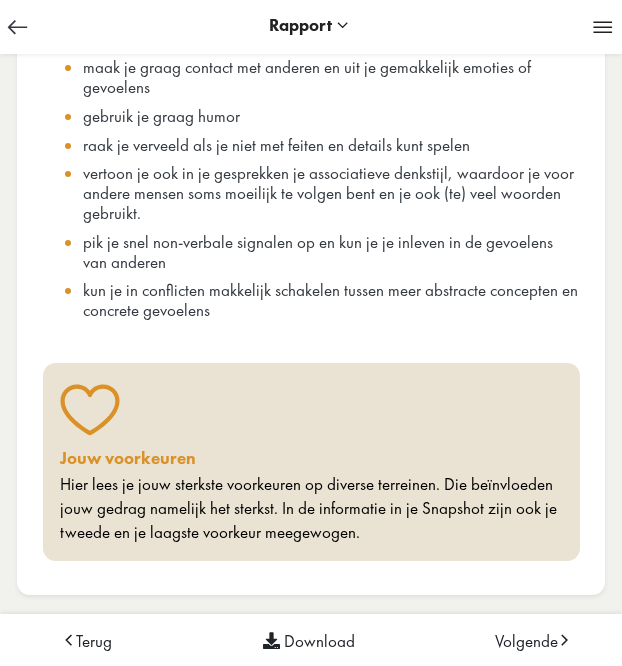 click on "Volgende" at bounding box center (526, 641) 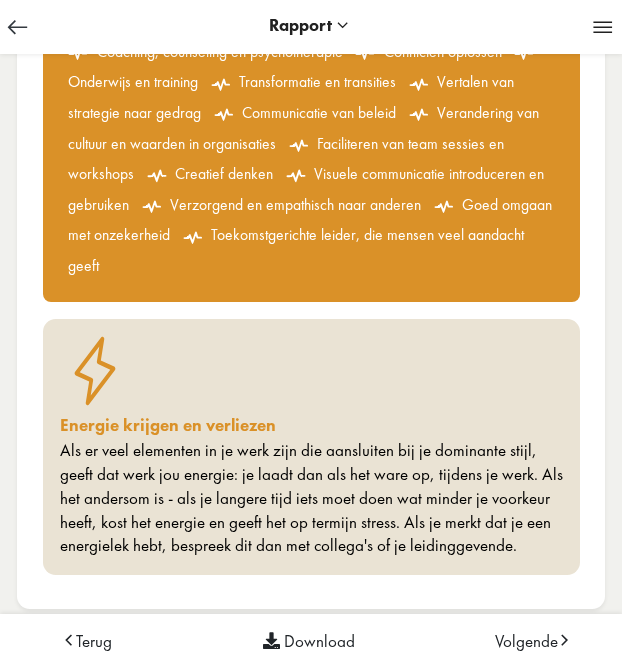 scroll, scrollTop: 894, scrollLeft: 0, axis: vertical 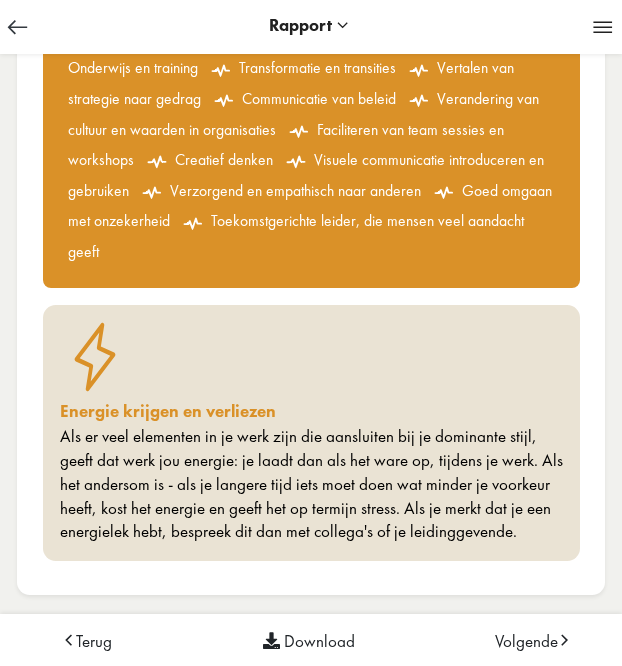 click on "Volgende" at bounding box center (527, 641) 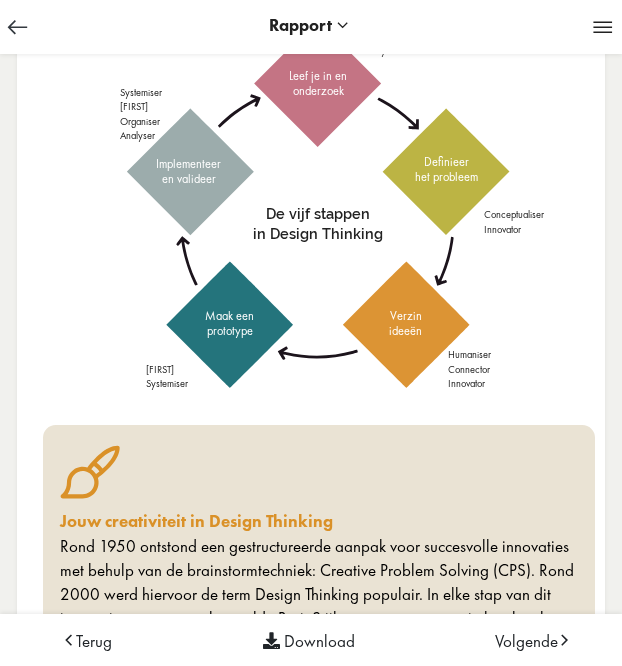 scroll, scrollTop: 722, scrollLeft: 0, axis: vertical 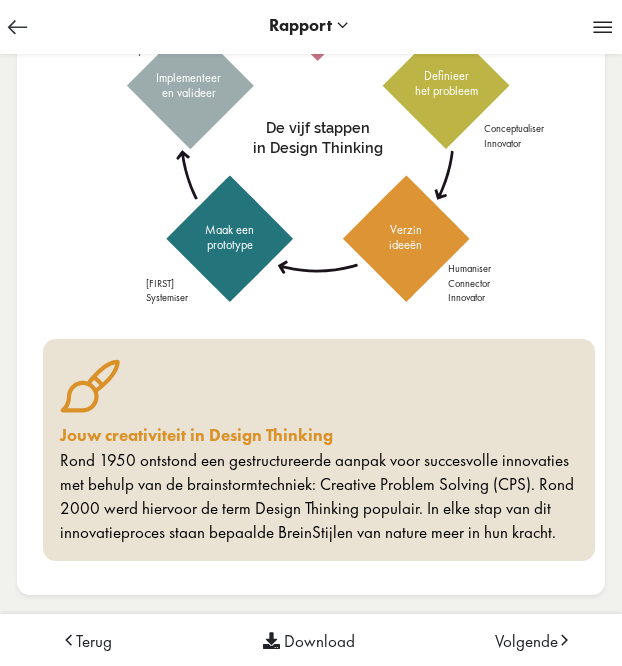 click on "Volgende" at bounding box center (526, 641) 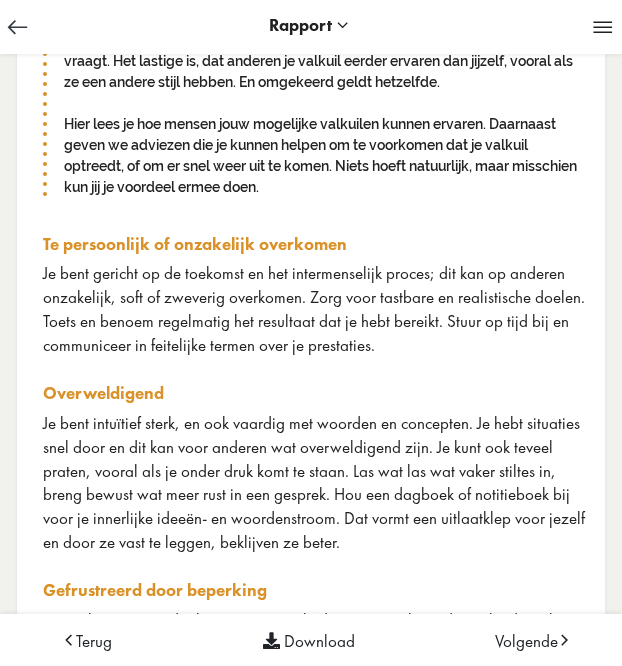 scroll, scrollTop: 0, scrollLeft: 0, axis: both 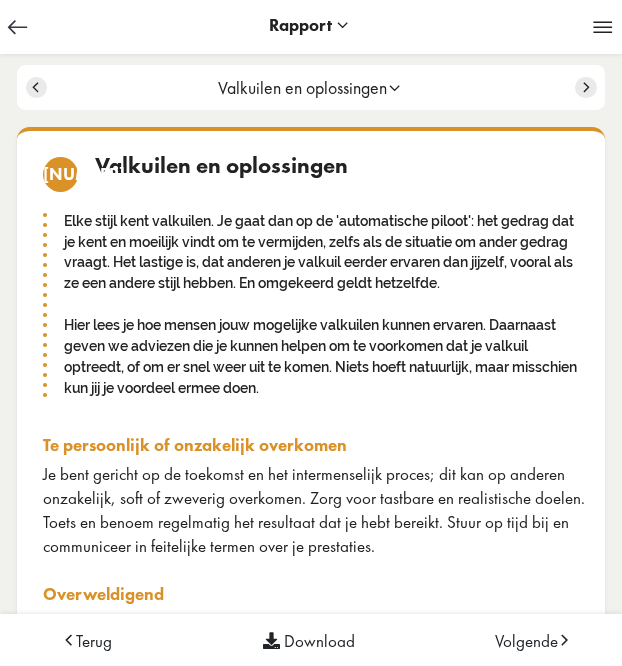 click on "Elke stijl kent valkuilen. Je gaat dan op de 'automatische piloot': het gedrag dat je kent en moeilijk vindt om te vermijden, zelfs als de situatie om ander gedrag vraagt. Het lastige is, dat anderen je valkuil eerder ervaren dan jijzelf, vooral als ze een andere stijl hebben. En omgekeerd geldt hetzelfde.
Hier lees je hoe mensen jouw mogelijke valkuilen kunnen ervaren. Daarnaast geven we adviezen die je kunnen helpen om te voorkomen dat je valkuil optreedt, of om er snel weer uit te komen. Niets hoeft natuurlijk, maar misschien kun jij je voordeel ermee doen." at bounding box center [319, 305] 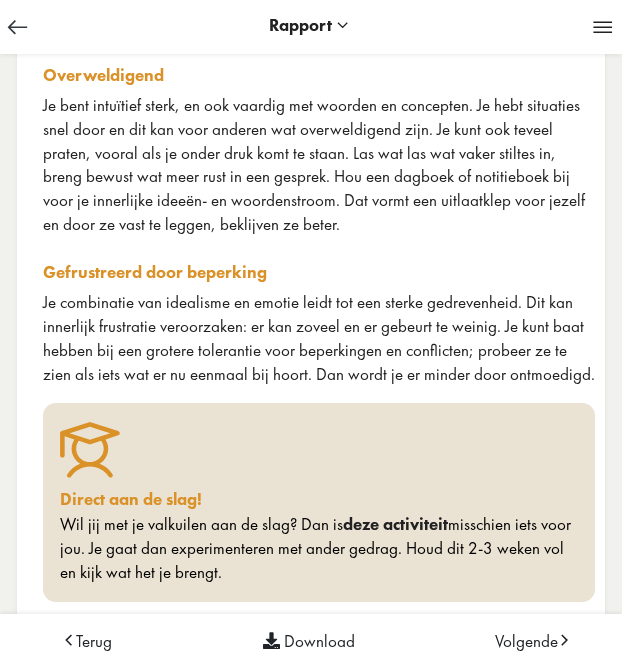 scroll, scrollTop: 559, scrollLeft: 0, axis: vertical 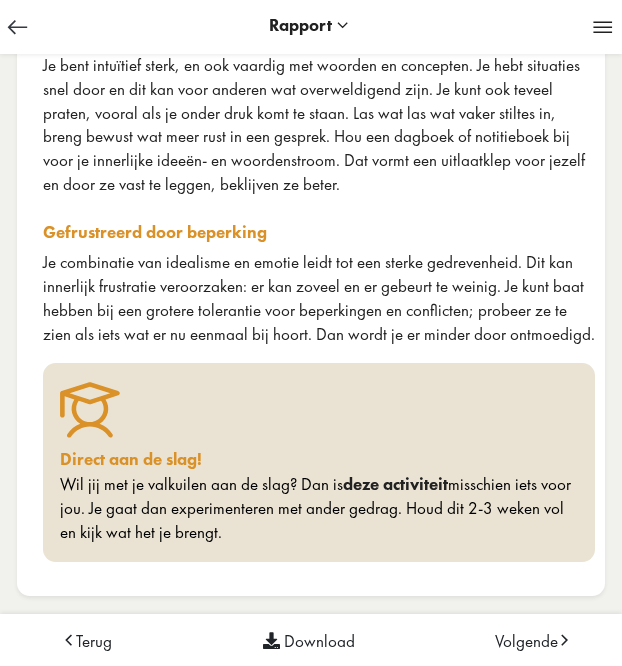 click on "Volgende" at bounding box center [527, 641] 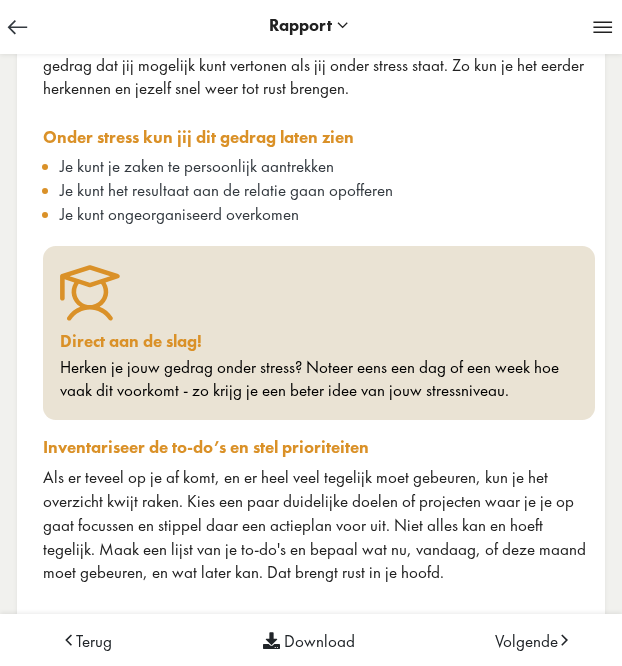scroll, scrollTop: 586, scrollLeft: 0, axis: vertical 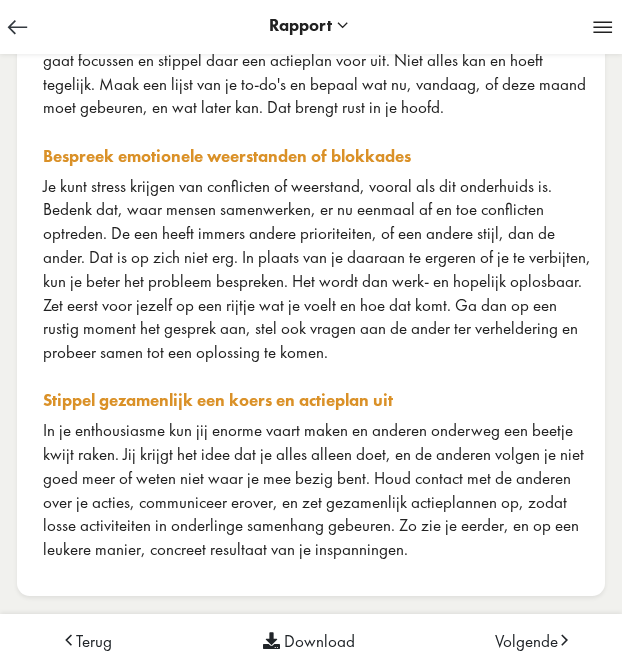 click on "Volgende" at bounding box center (526, 641) 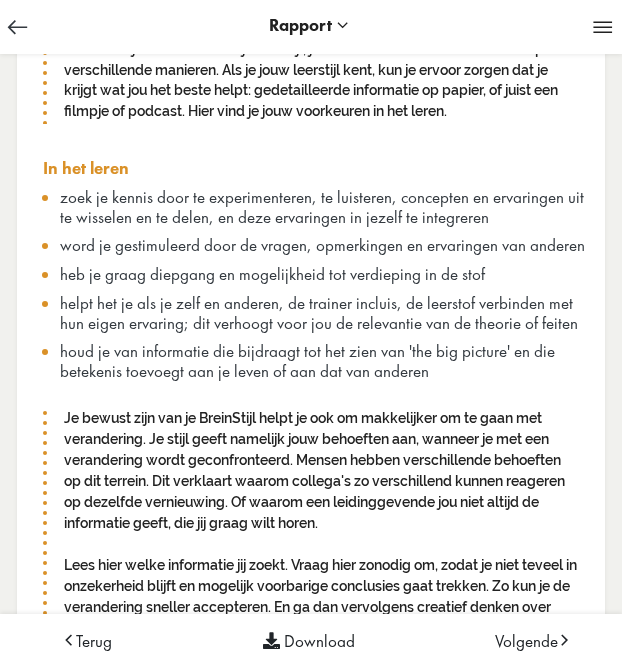 scroll, scrollTop: 0, scrollLeft: 0, axis: both 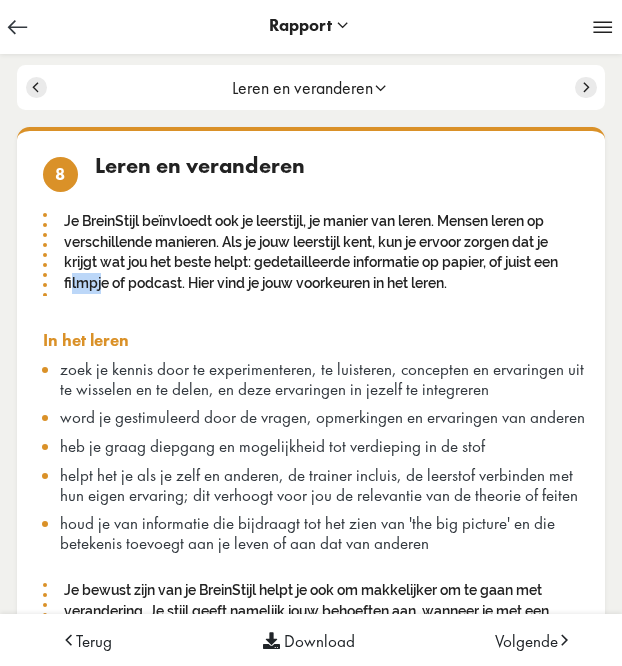 drag, startPoint x: 382, startPoint y: 255, endPoint x: 414, endPoint y: 271, distance: 35.77709 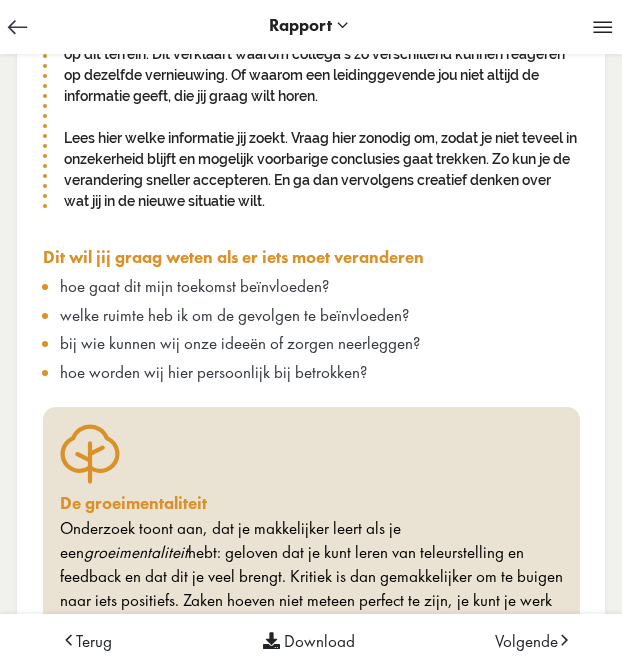 scroll, scrollTop: 690, scrollLeft: 0, axis: vertical 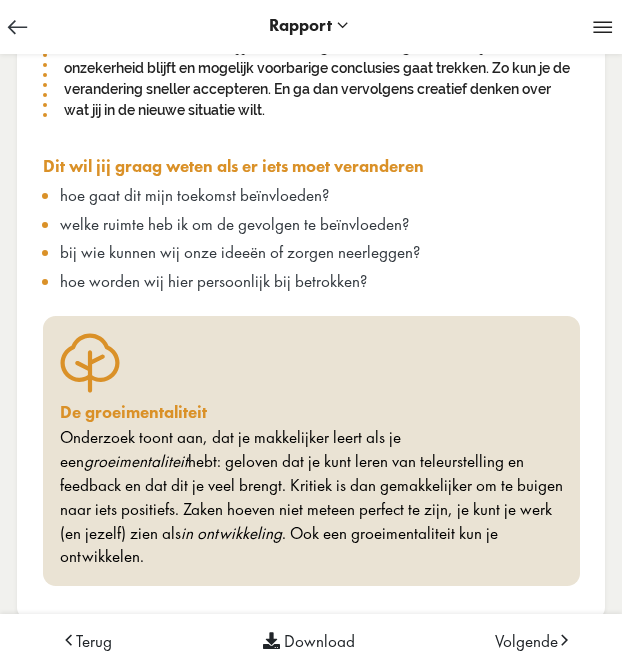 click at bounding box center (299, 363) 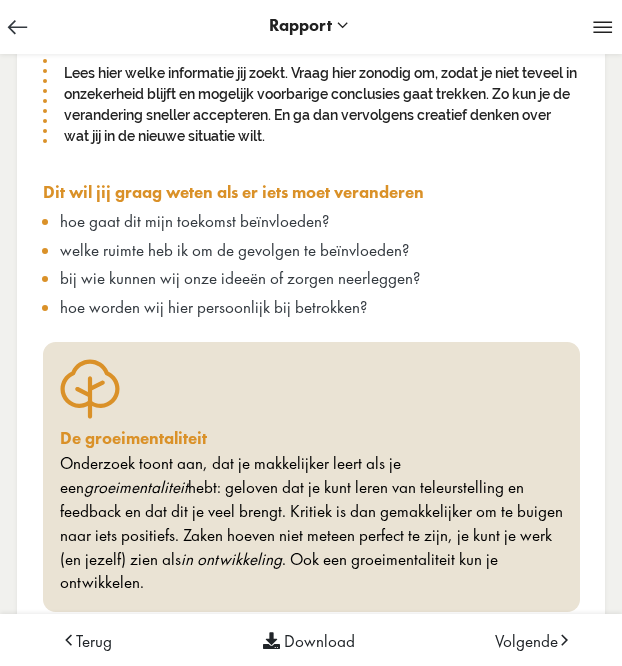 scroll, scrollTop: 690, scrollLeft: 0, axis: vertical 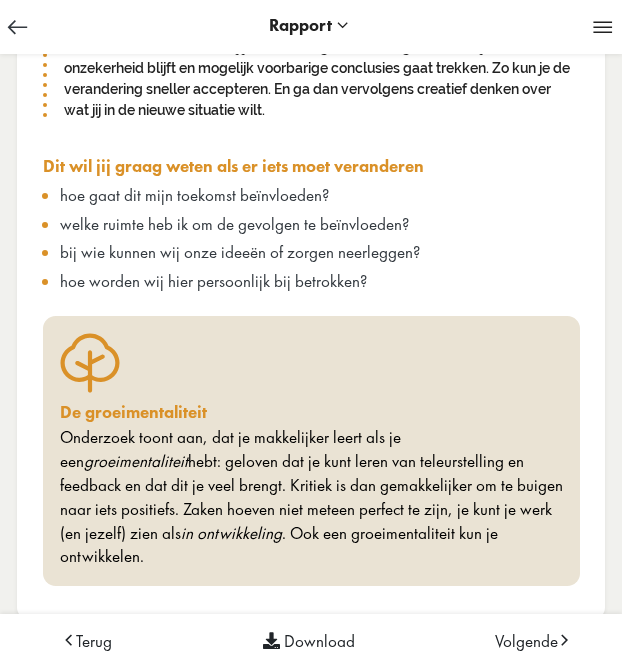 click on "Leren en veranderen           i   Intro   1   Je BreinStijl profiel   2   Je dominante stijl   3   Je sterkste voorkeuren   4   Bronnen van energie   5   Je creatieve kant   6   Valkuilen en oplossingen   7   Omgaan met stress   8   Leren en veranderen   9   Je potentiële stijl   10   Over het model
Download
Vorige   Volgende
Rapport van  [FIRST] [LAST]   8   Leren en veranderen
Je BreinStijl beïnvloedt ook je leerstijl, je manier van leren. Mensen leren op verschillende manieren. Als je jouw leerstijl kent, kun je ervoor zorgen dat je krijgt wat jou het beste helpt: gedetailleerde informatie op papier, of juist een filmpje of podcast. Hier vind je jouw voorkeuren in het leren.
In het leren" at bounding box center (311, 0) 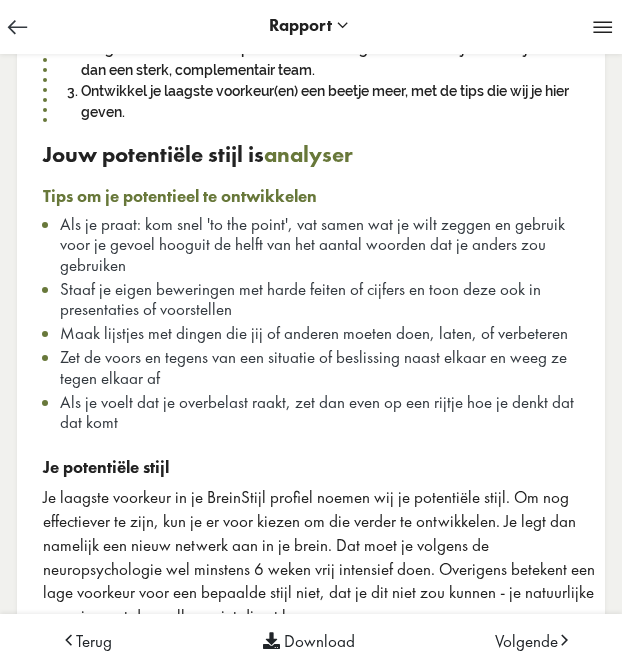 scroll, scrollTop: 262, scrollLeft: 0, axis: vertical 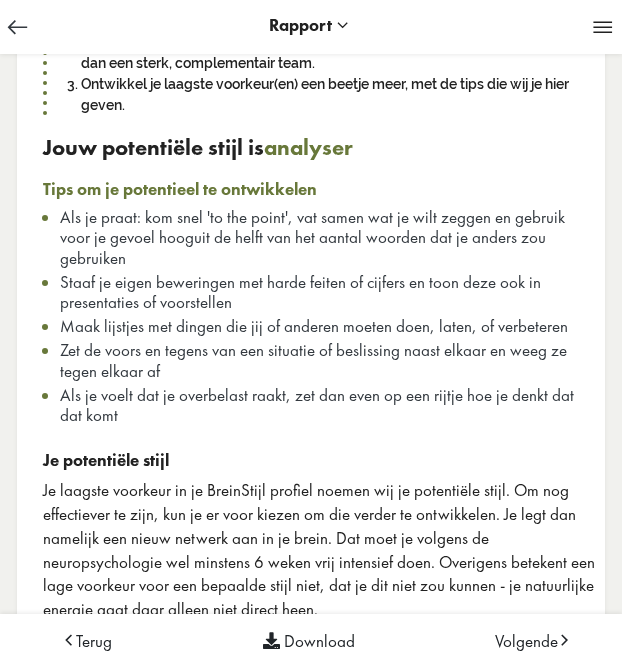 click on "Als je voelt dat je overbelast raakt, zet dan even op een rijtje hoe je denkt dat dat komt" at bounding box center [312, 237] 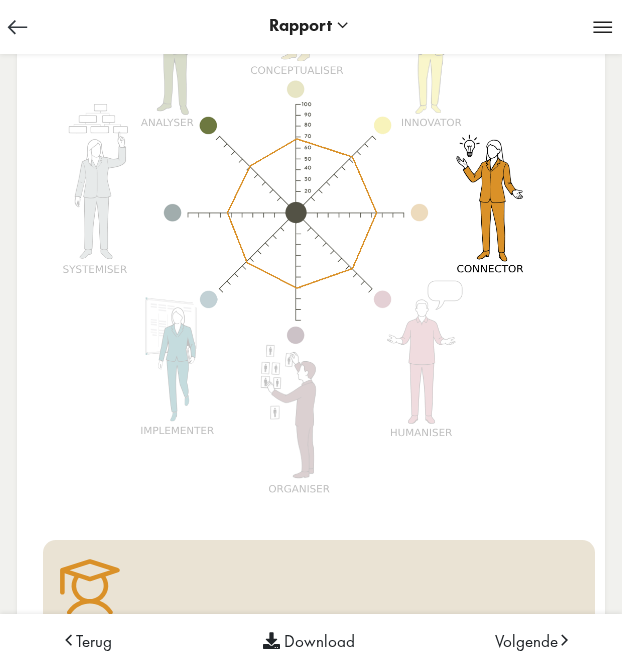 scroll, scrollTop: 1130, scrollLeft: 0, axis: vertical 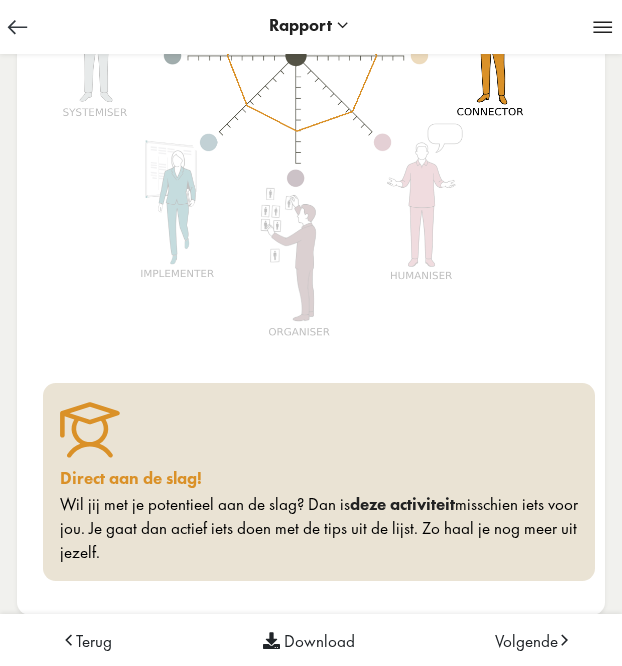 click on "Volgende" at bounding box center [526, 641] 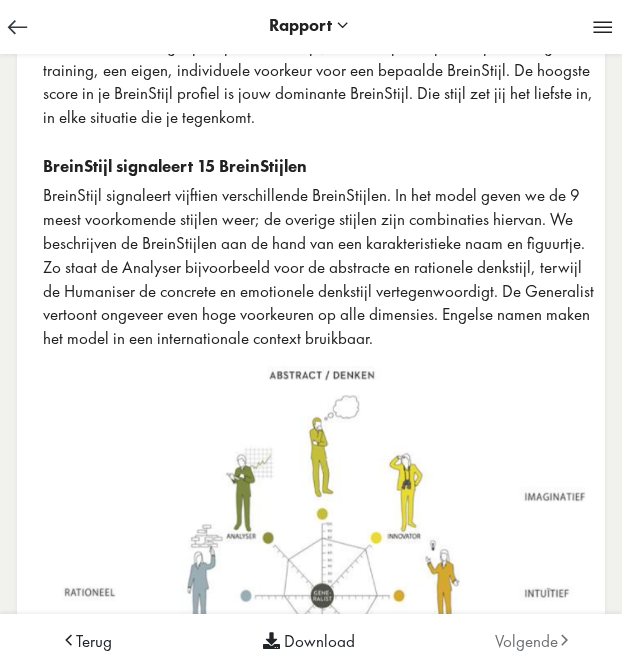 scroll, scrollTop: 681, scrollLeft: 0, axis: vertical 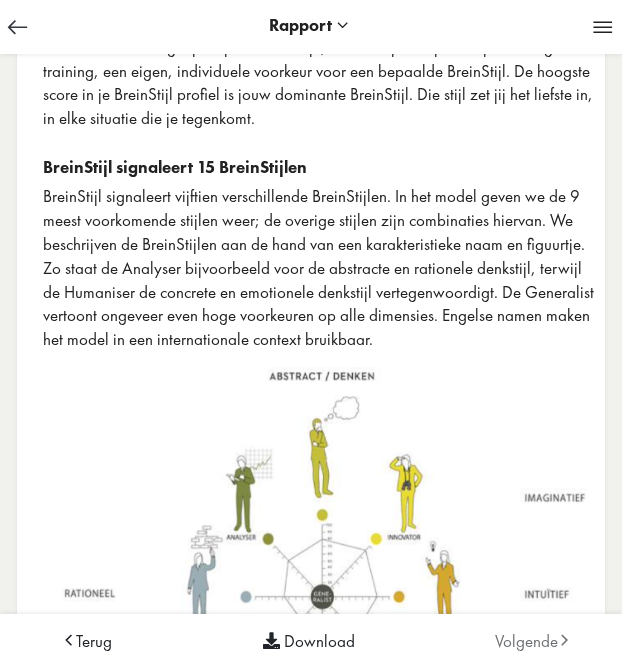 click at bounding box center (70, 637) 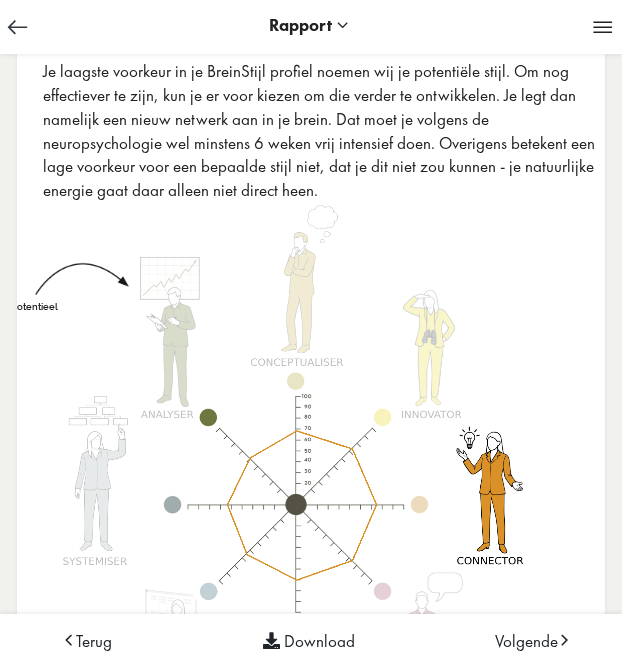 scroll, scrollTop: 1130, scrollLeft: 0, axis: vertical 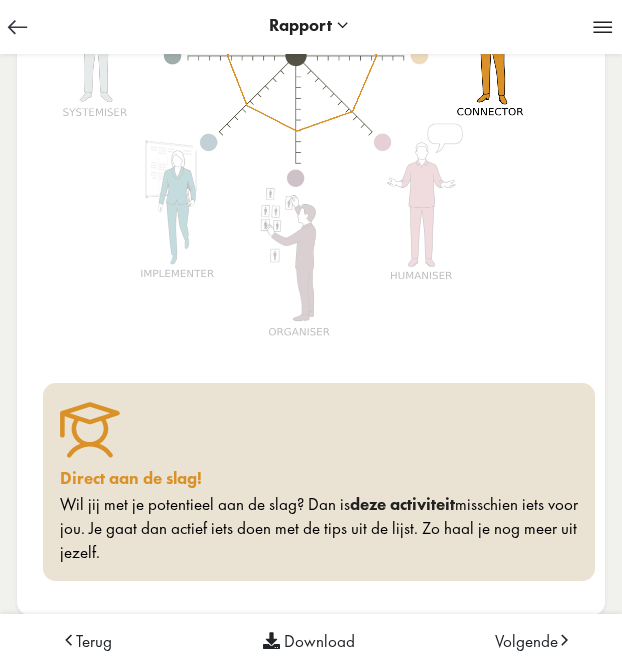 click on "deze activiteit" at bounding box center (402, 504) 